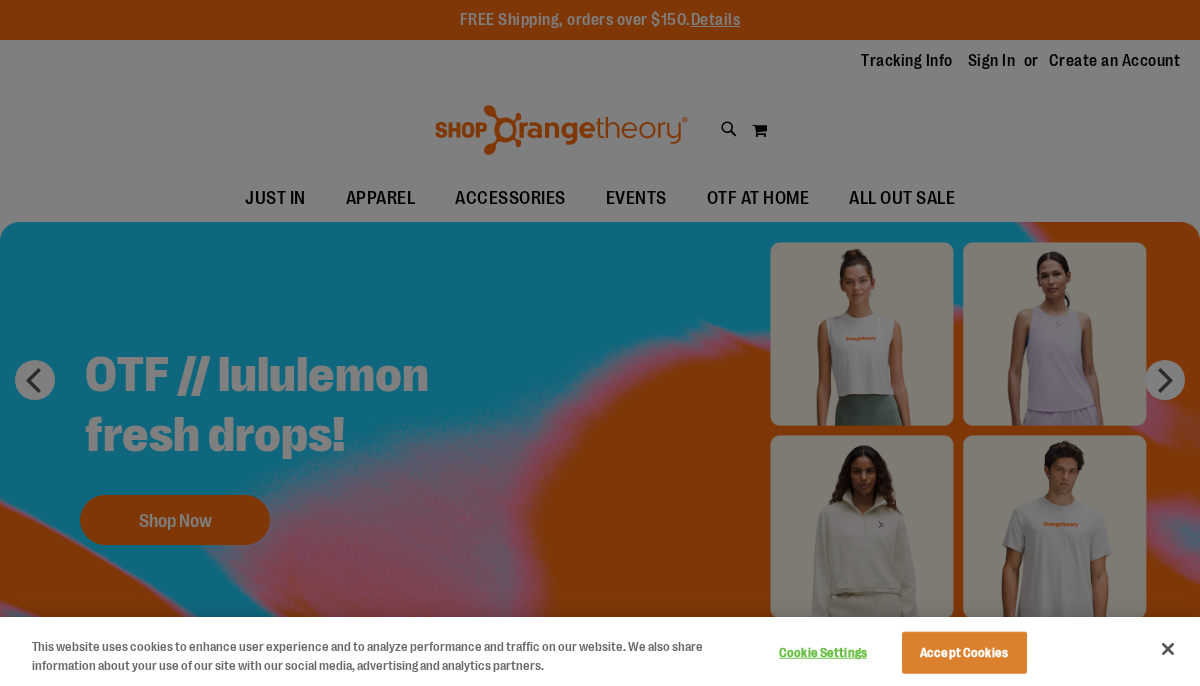 scroll, scrollTop: 0, scrollLeft: 0, axis: both 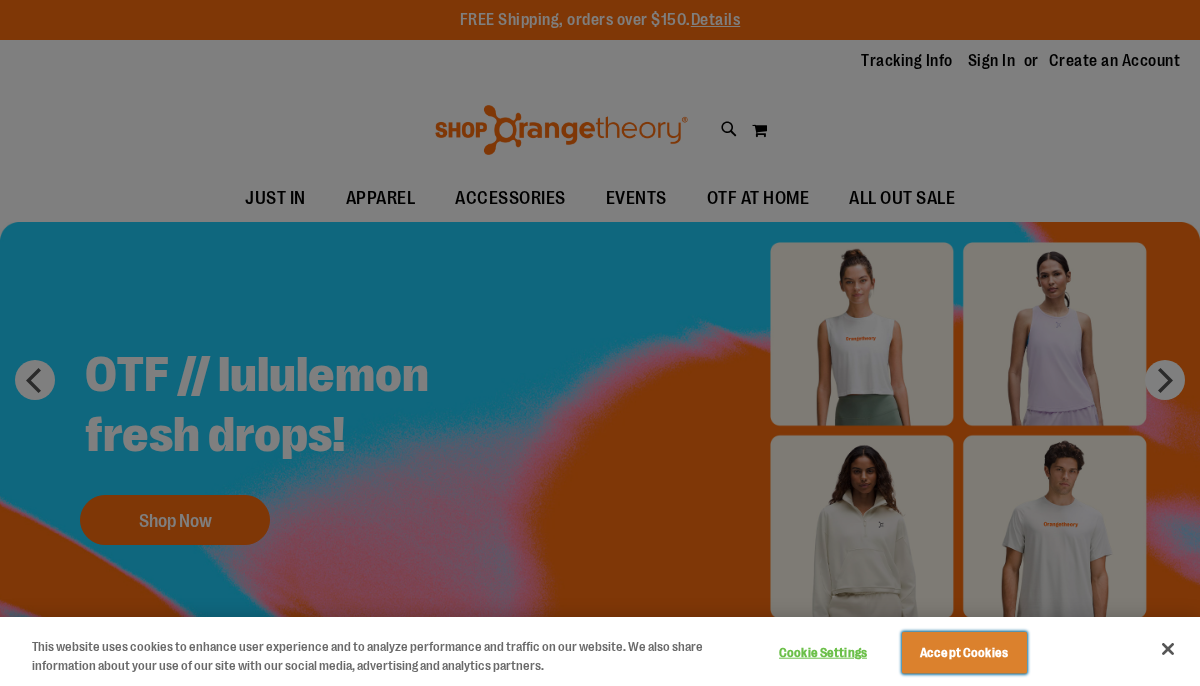 click on "Accept Cookies" at bounding box center (964, 653) 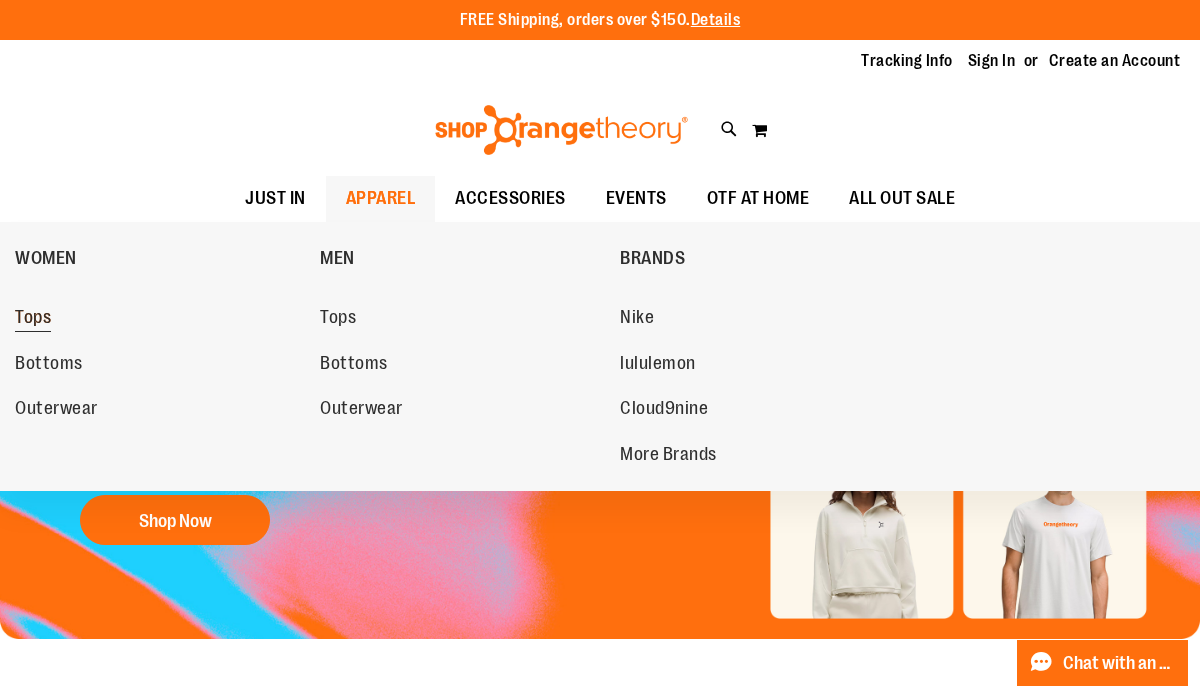 click on "Tops" at bounding box center [33, 319] 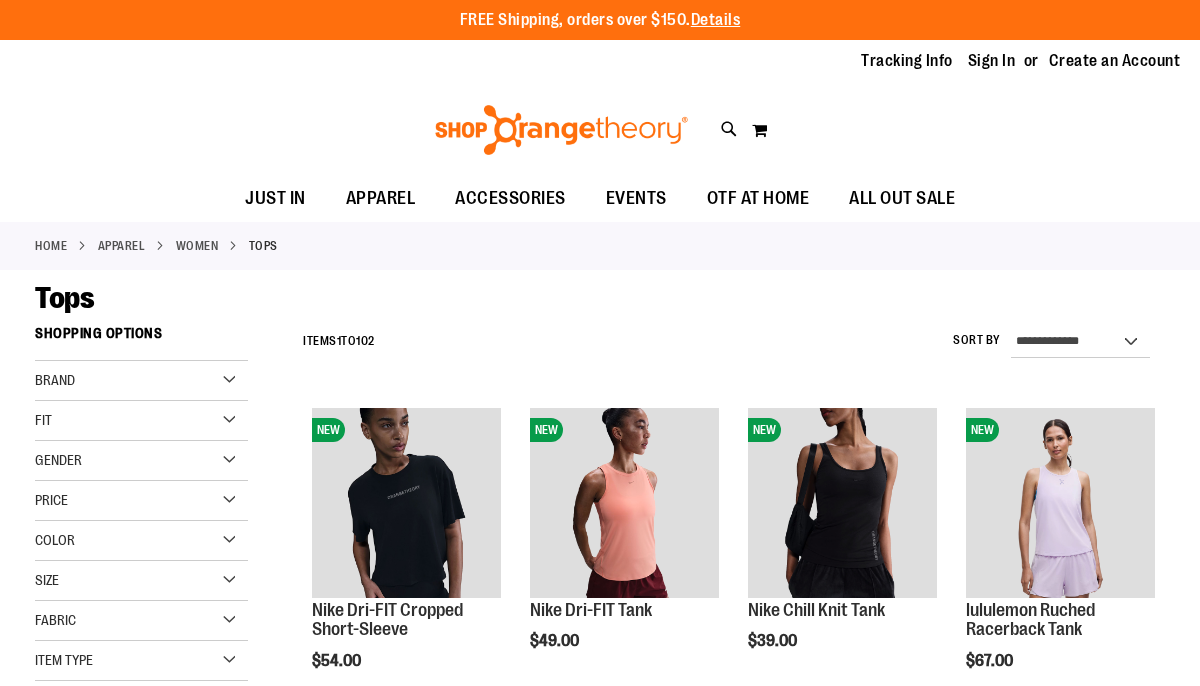 scroll, scrollTop: 0, scrollLeft: 0, axis: both 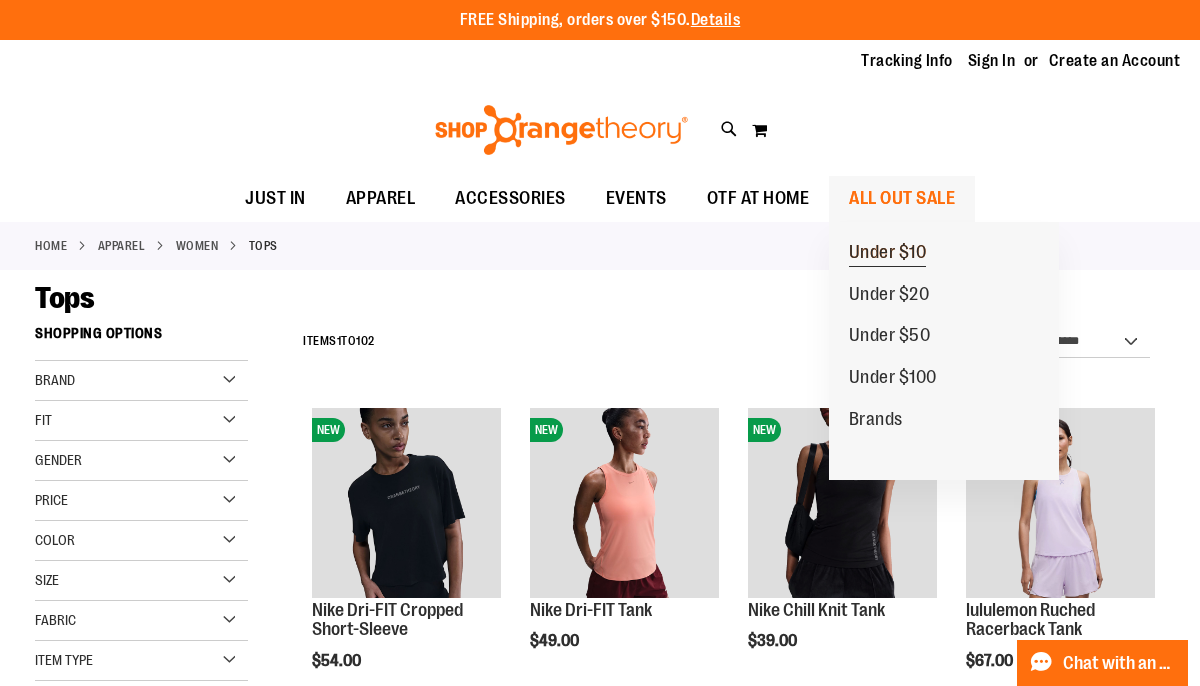 click on "Under $10" at bounding box center [888, 254] 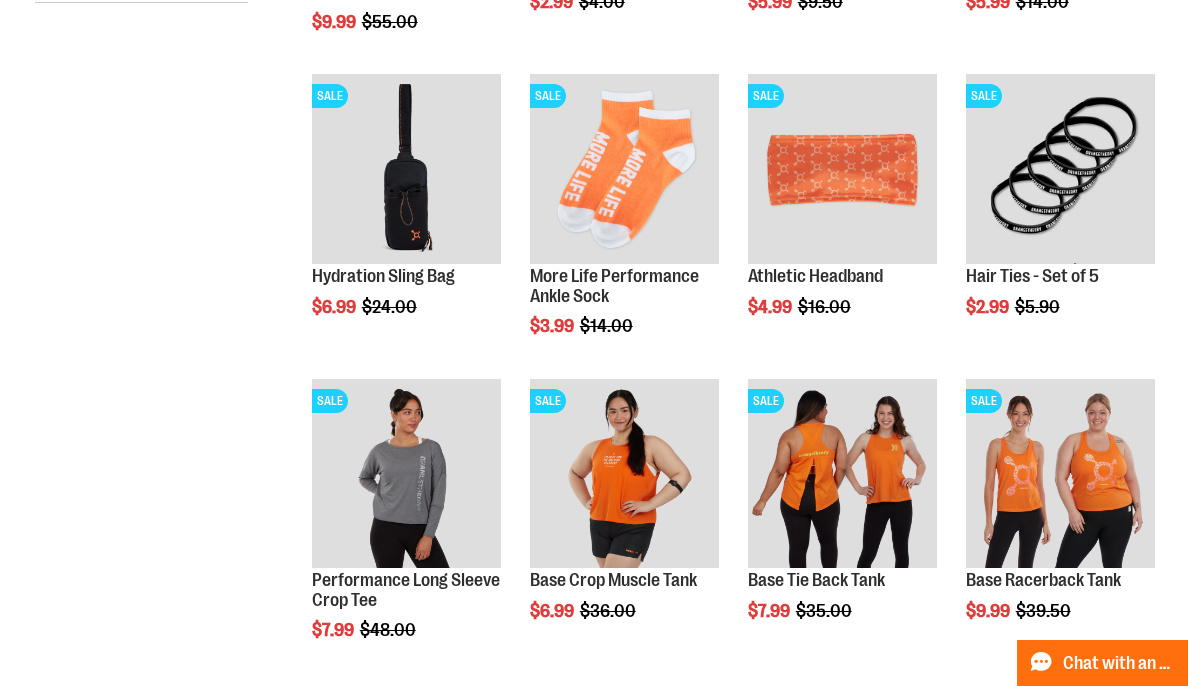 scroll, scrollTop: 0, scrollLeft: 0, axis: both 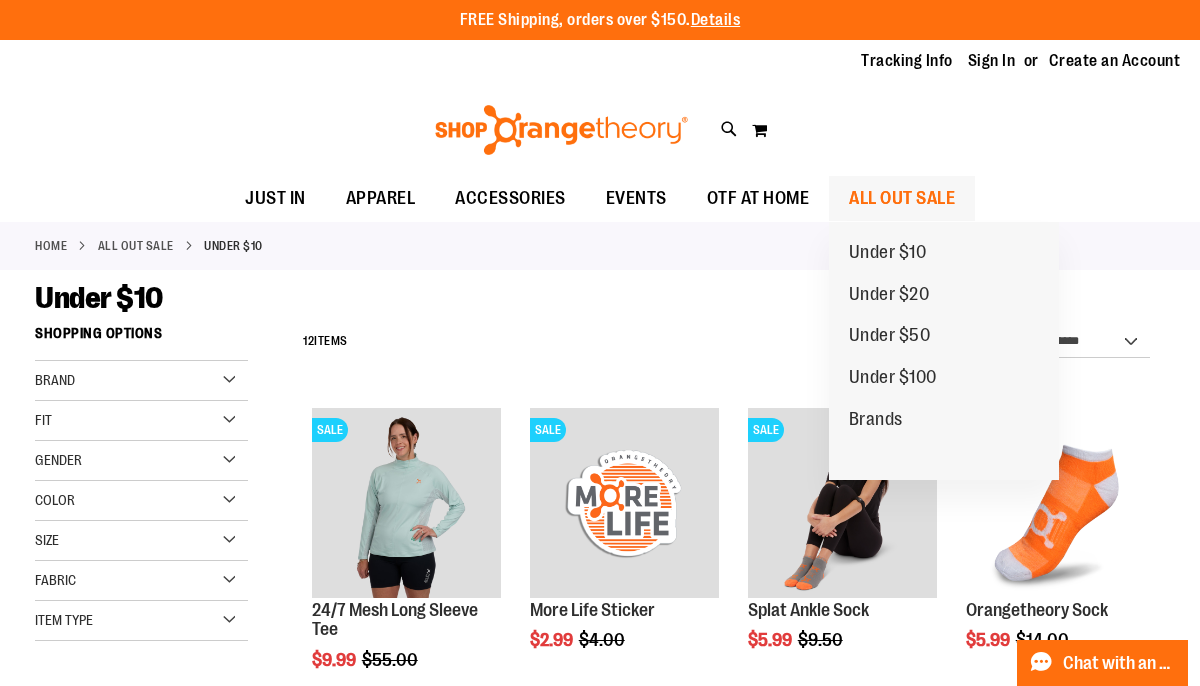 click on "ALL OUT SALE" at bounding box center (902, 198) 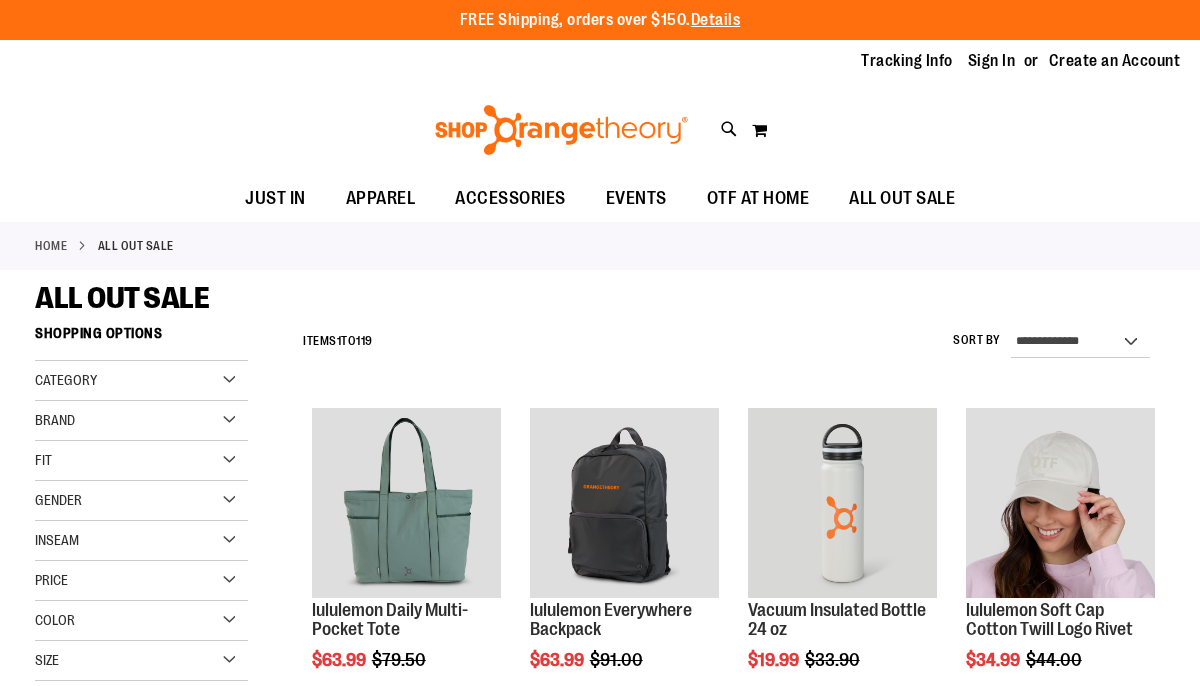 scroll, scrollTop: 0, scrollLeft: 0, axis: both 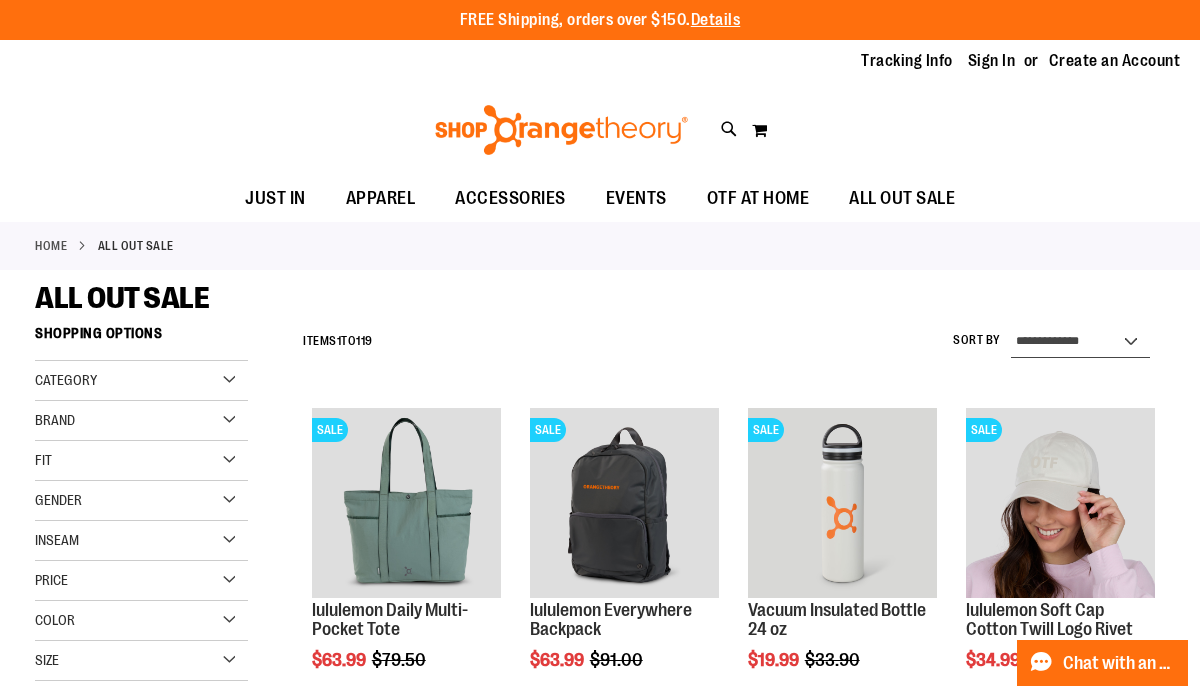 click on "**********" at bounding box center (1080, 342) 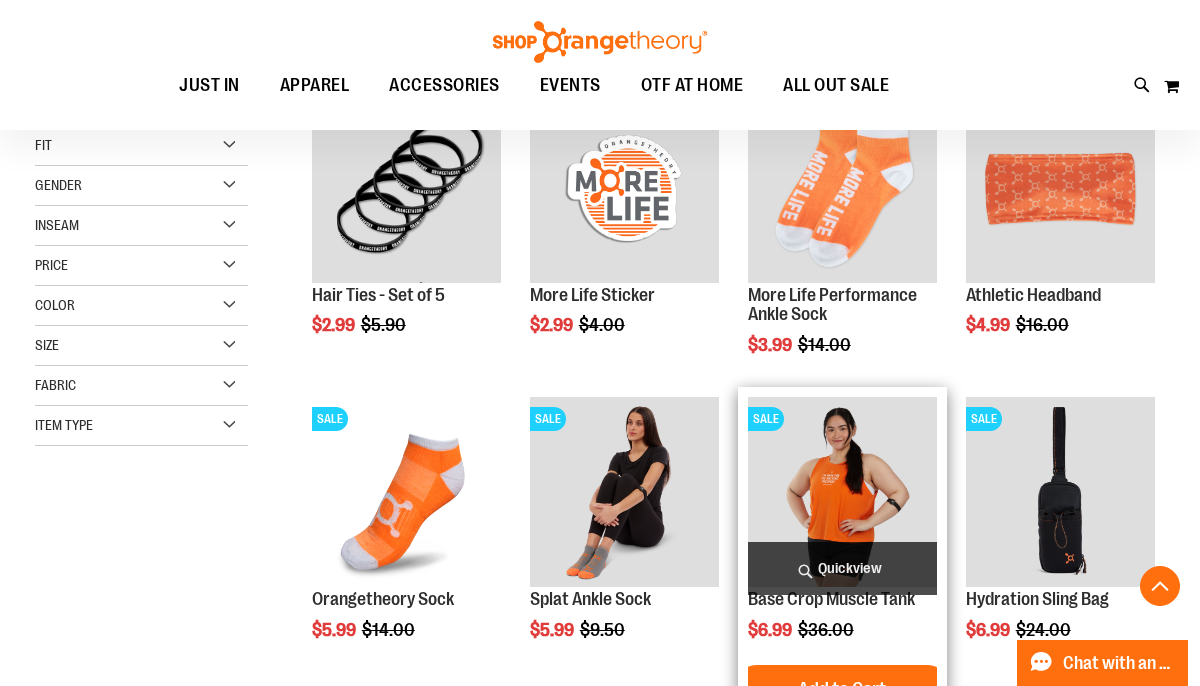 scroll, scrollTop: 316, scrollLeft: 0, axis: vertical 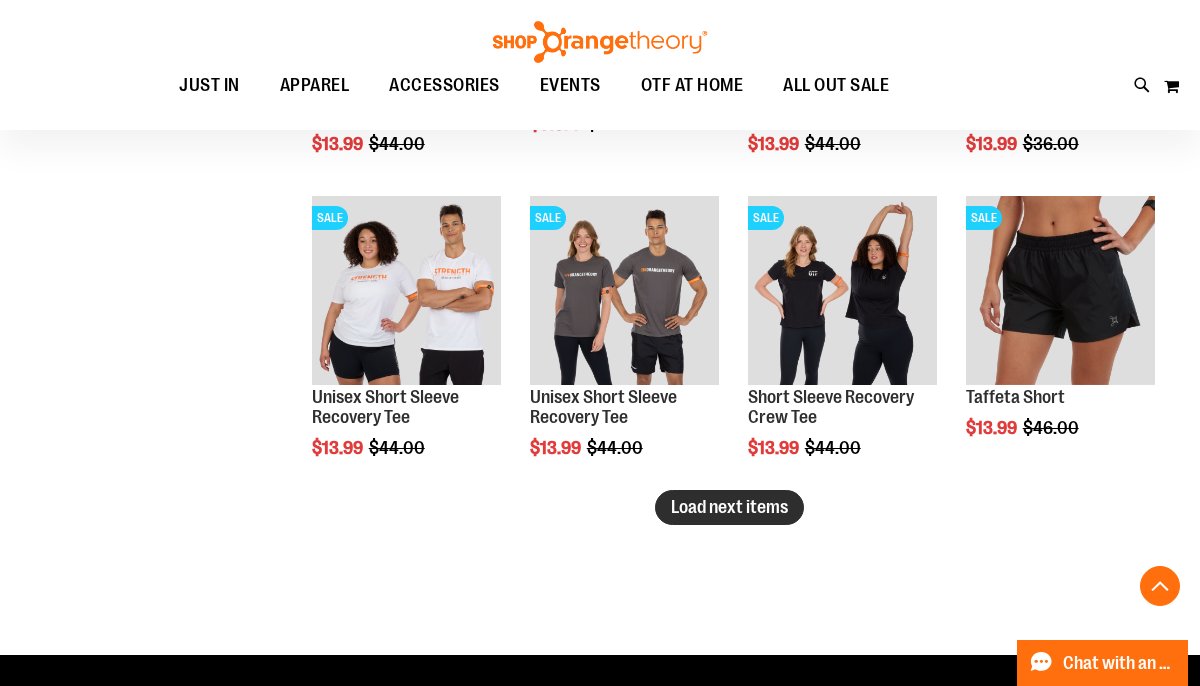 click on "Load next items" at bounding box center (729, 507) 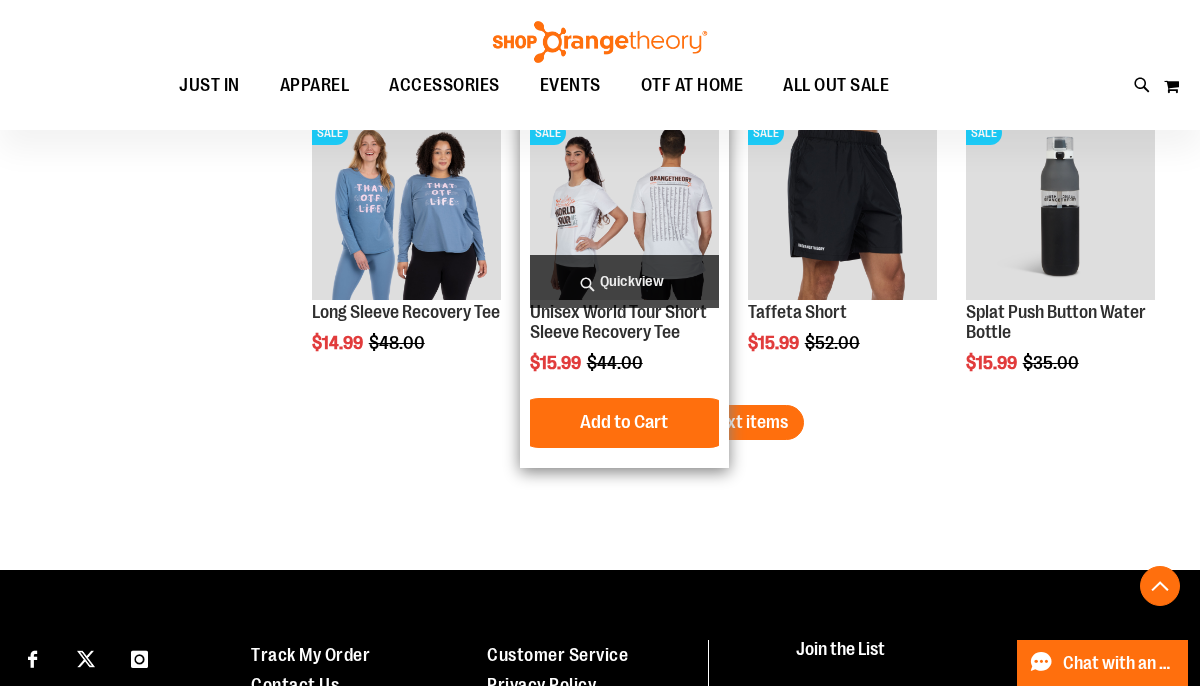 scroll, scrollTop: 3640, scrollLeft: 0, axis: vertical 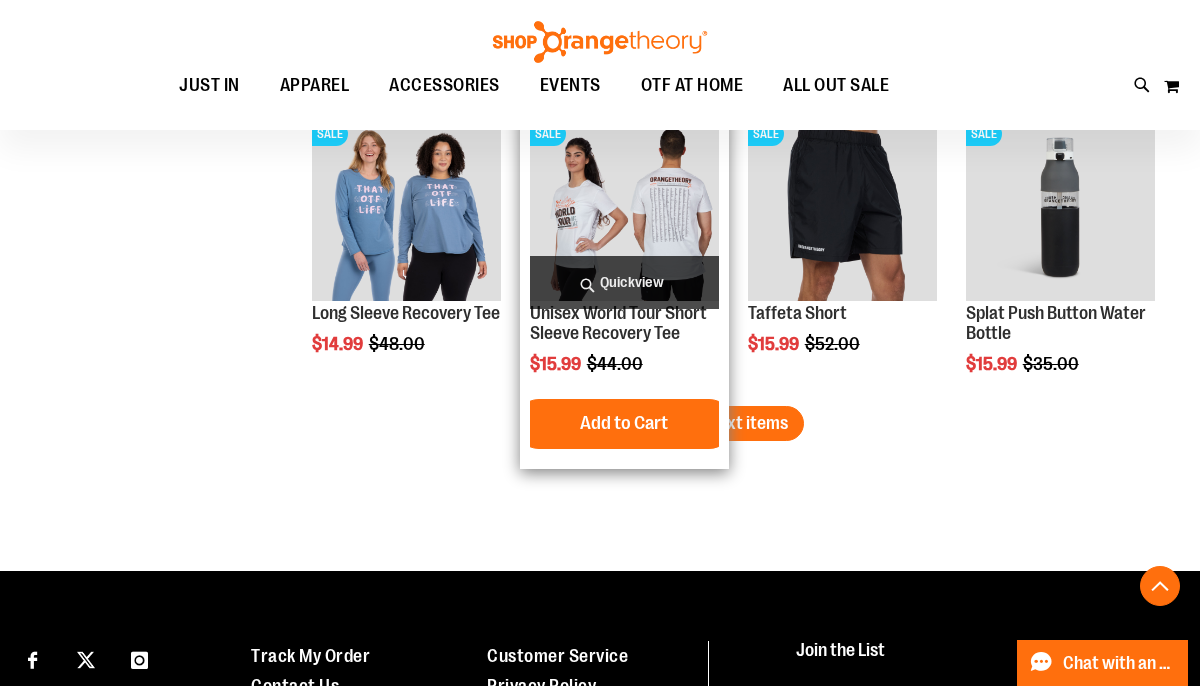 click on "Unisex World Tour Short Sleeve Recovery Tee
$15.99
Regular Price
$44.00
Quickview
Add to Cart In stock" at bounding box center [624, 285] 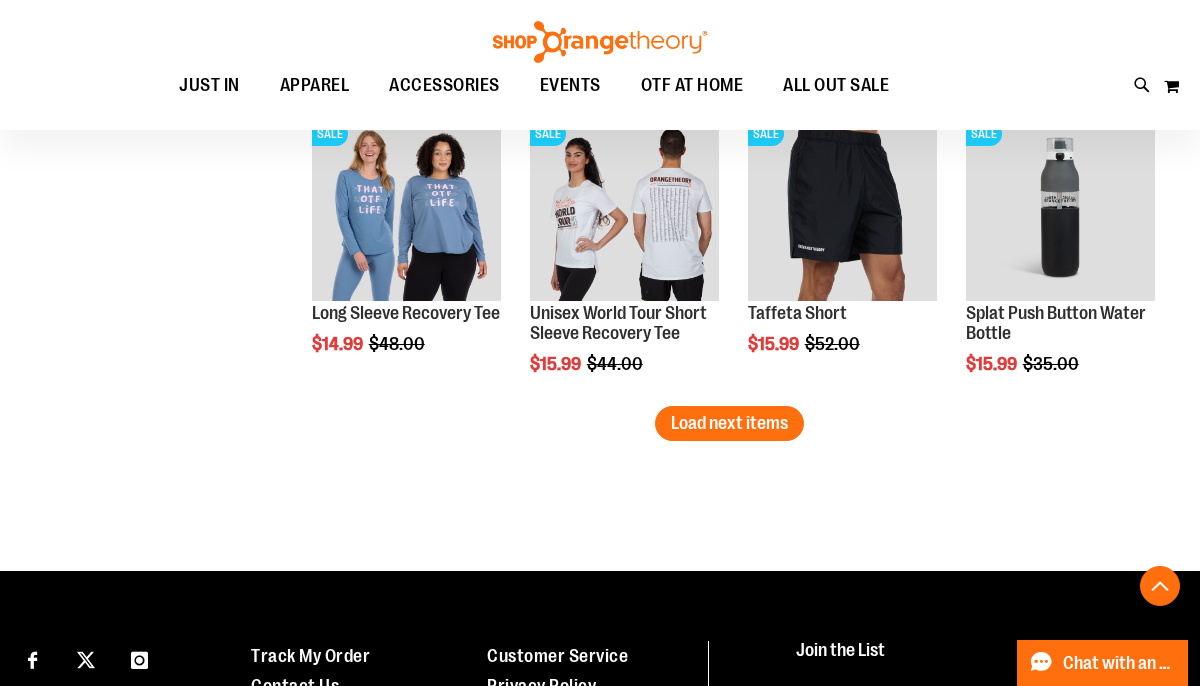 click on "Load next items" at bounding box center (729, 423) 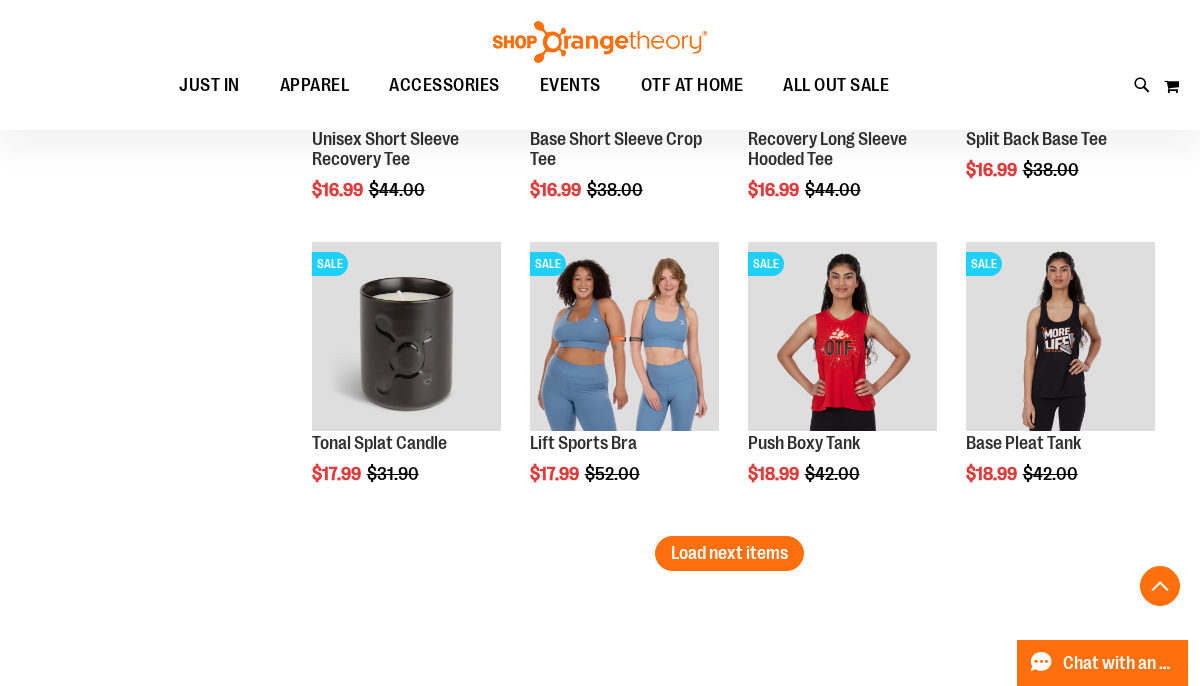 scroll, scrollTop: 4398, scrollLeft: 0, axis: vertical 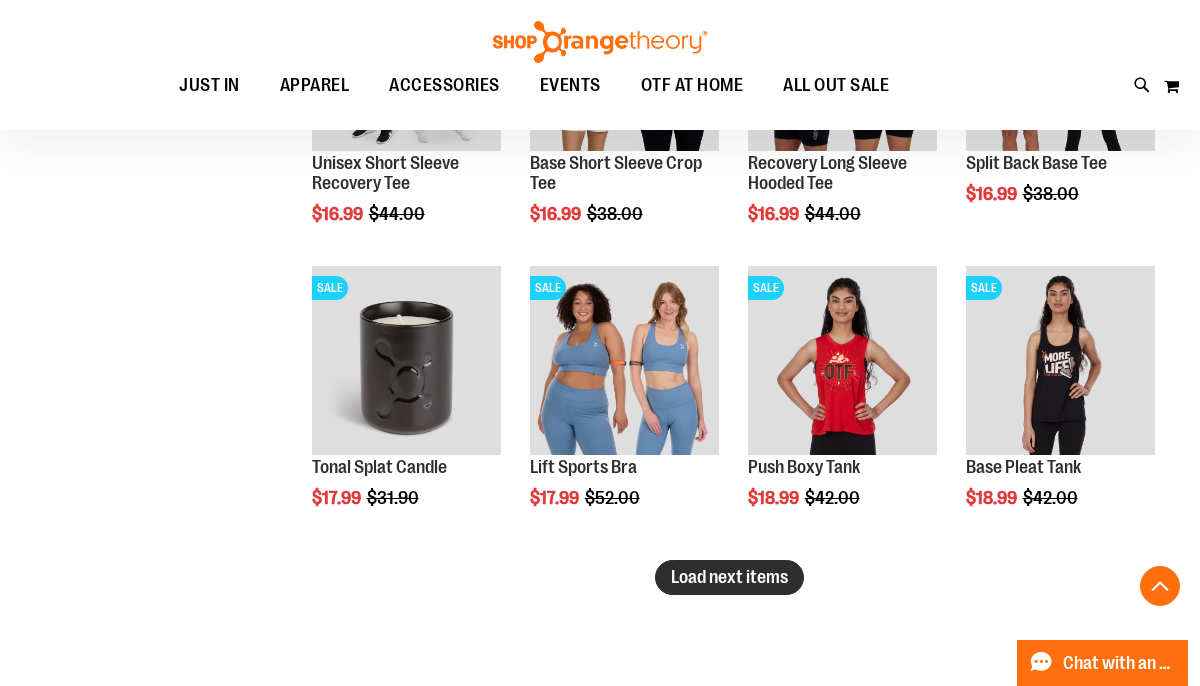 click on "Load next items" at bounding box center (729, 577) 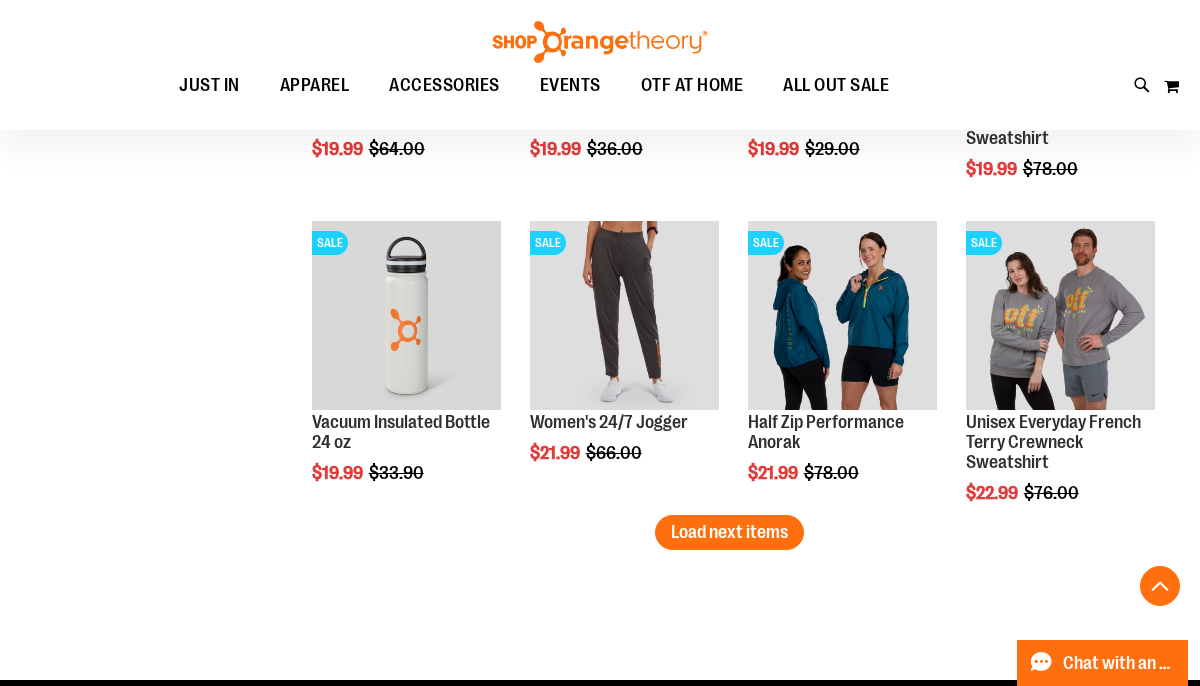 scroll, scrollTop: 5359, scrollLeft: 0, axis: vertical 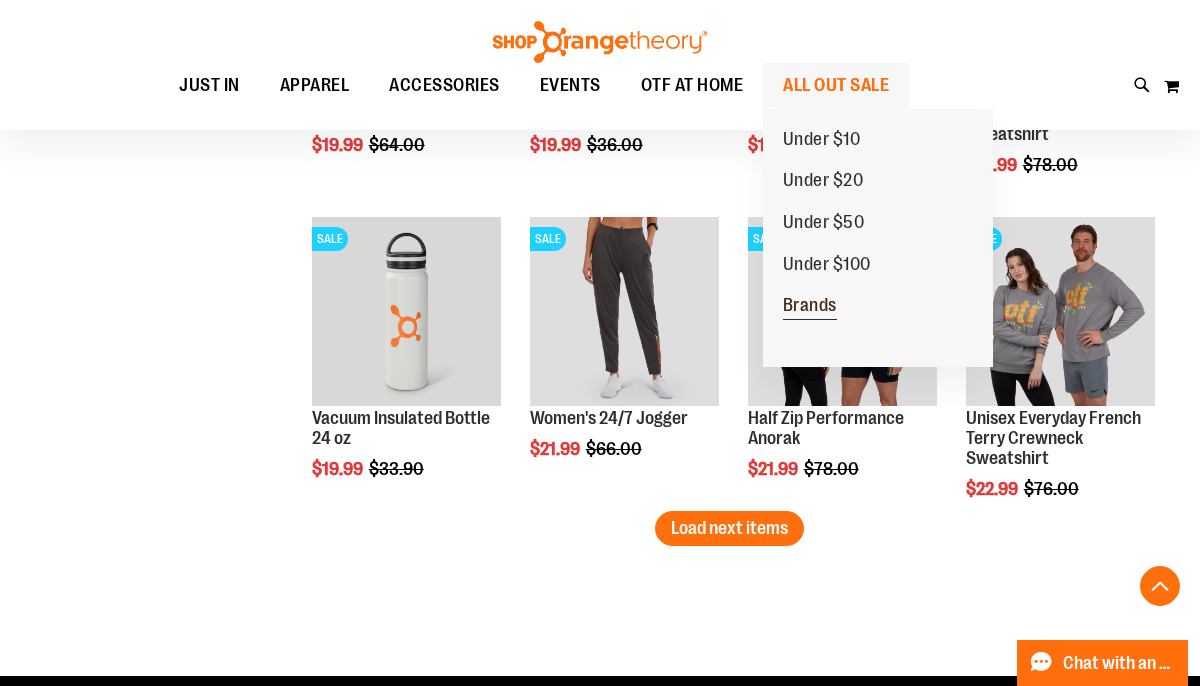 click on "Brands" at bounding box center (810, 307) 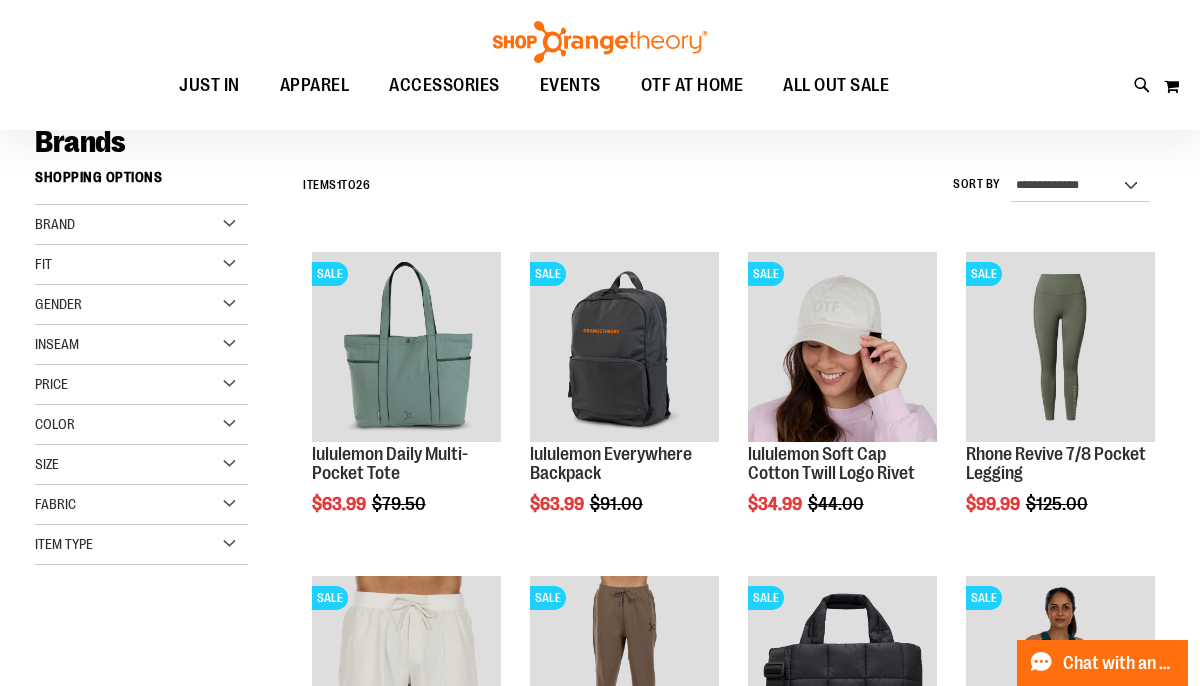 scroll, scrollTop: 159, scrollLeft: 0, axis: vertical 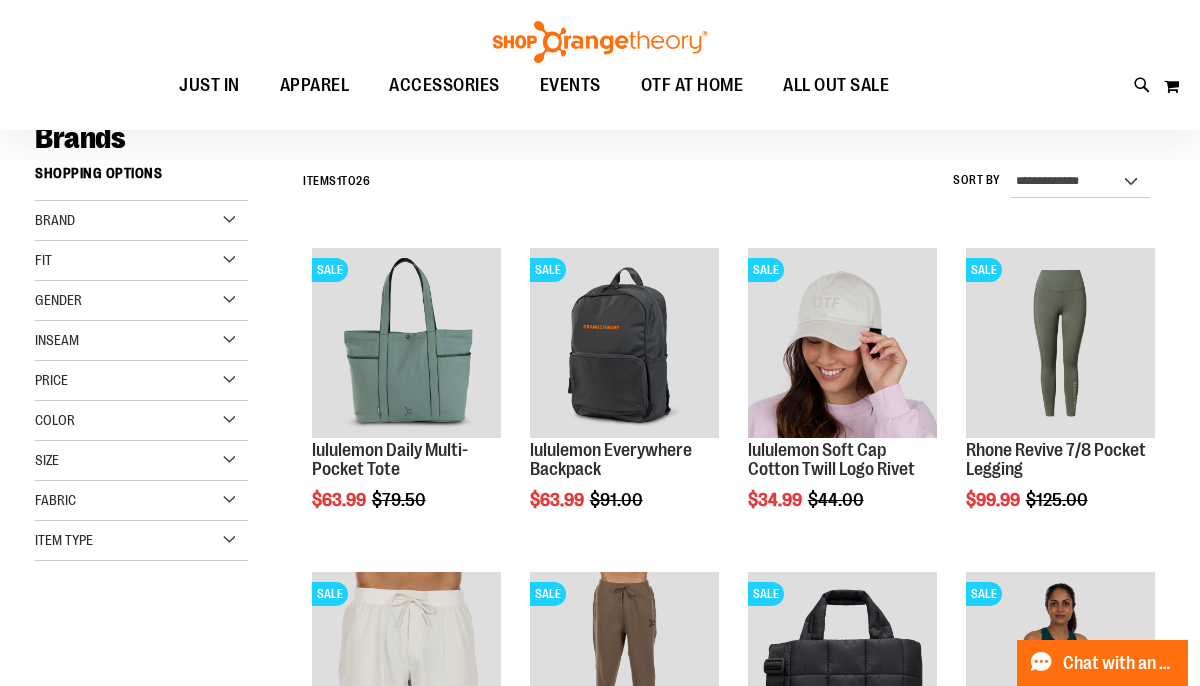 click on "Brand" at bounding box center [141, 221] 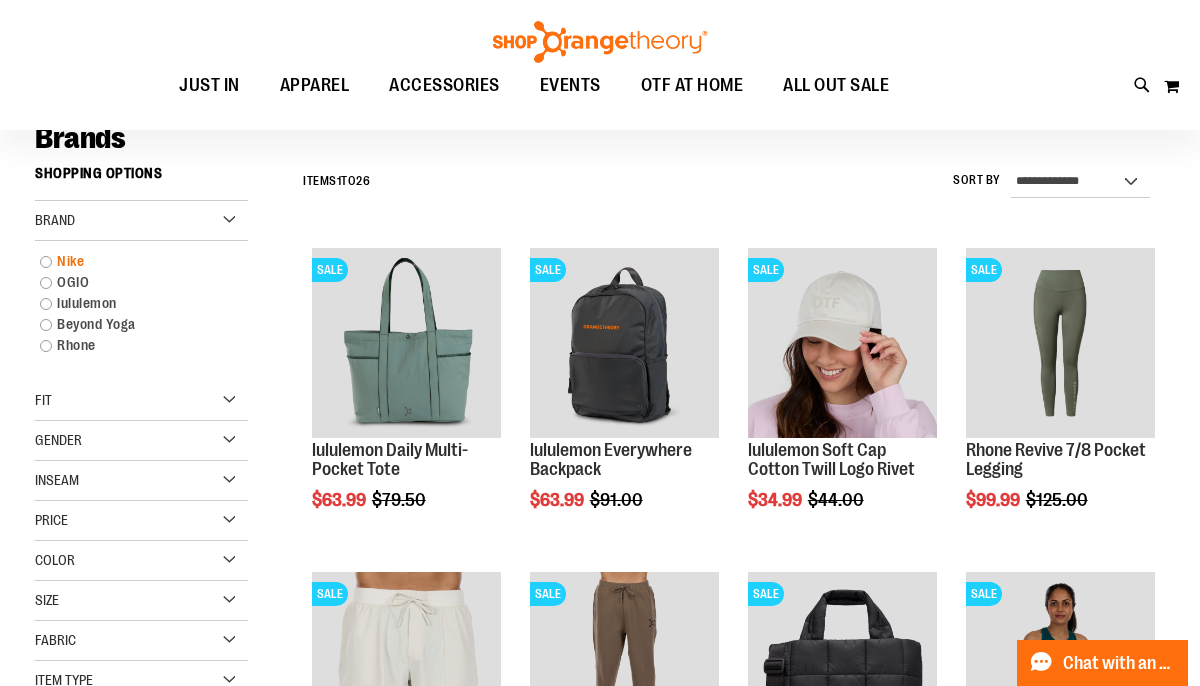 click on "Nike" at bounding box center [132, 261] 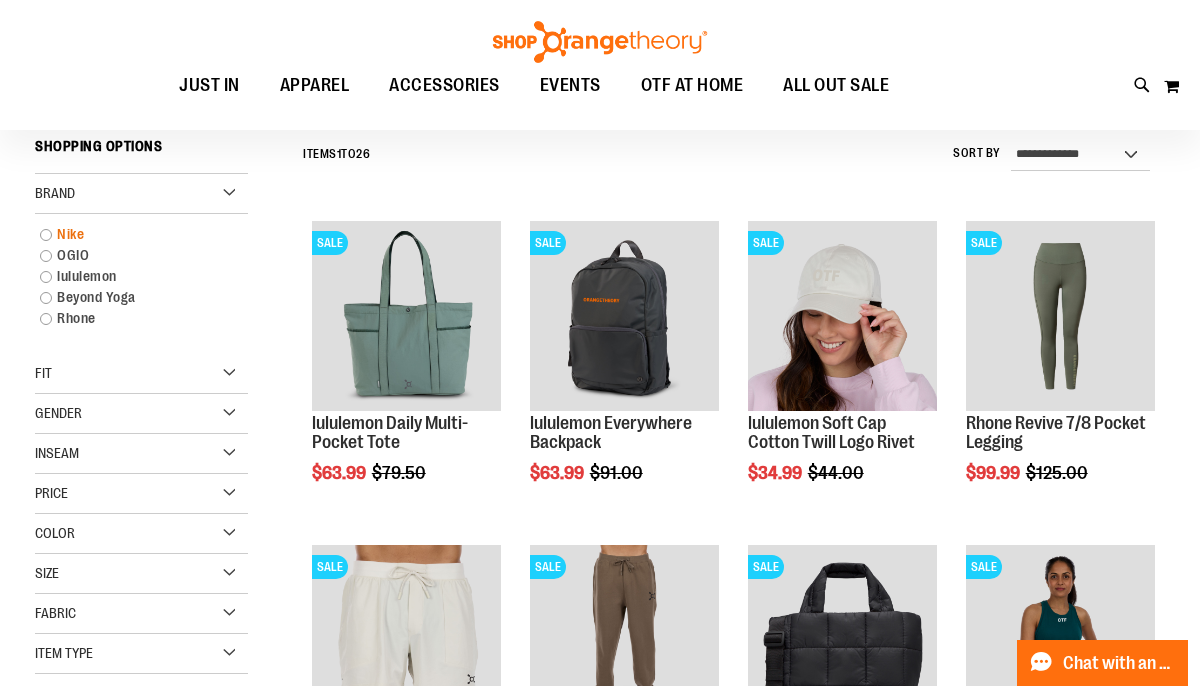 scroll, scrollTop: 186, scrollLeft: 0, axis: vertical 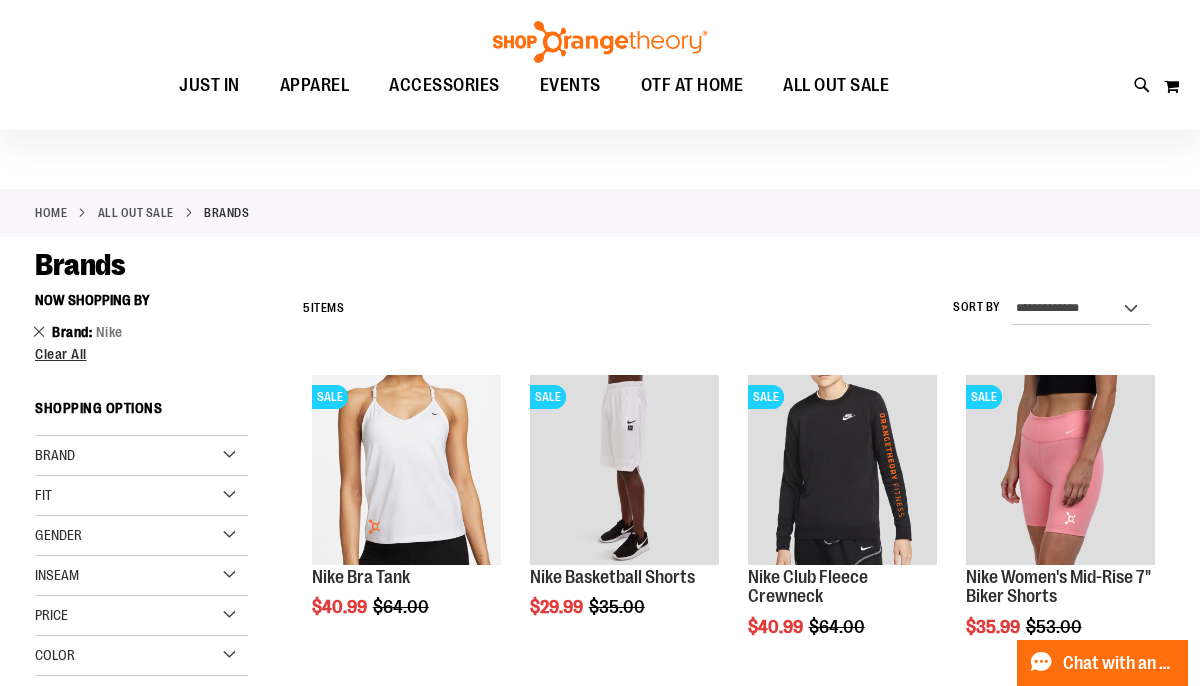 click on "Remove This Item" at bounding box center (39, 331) 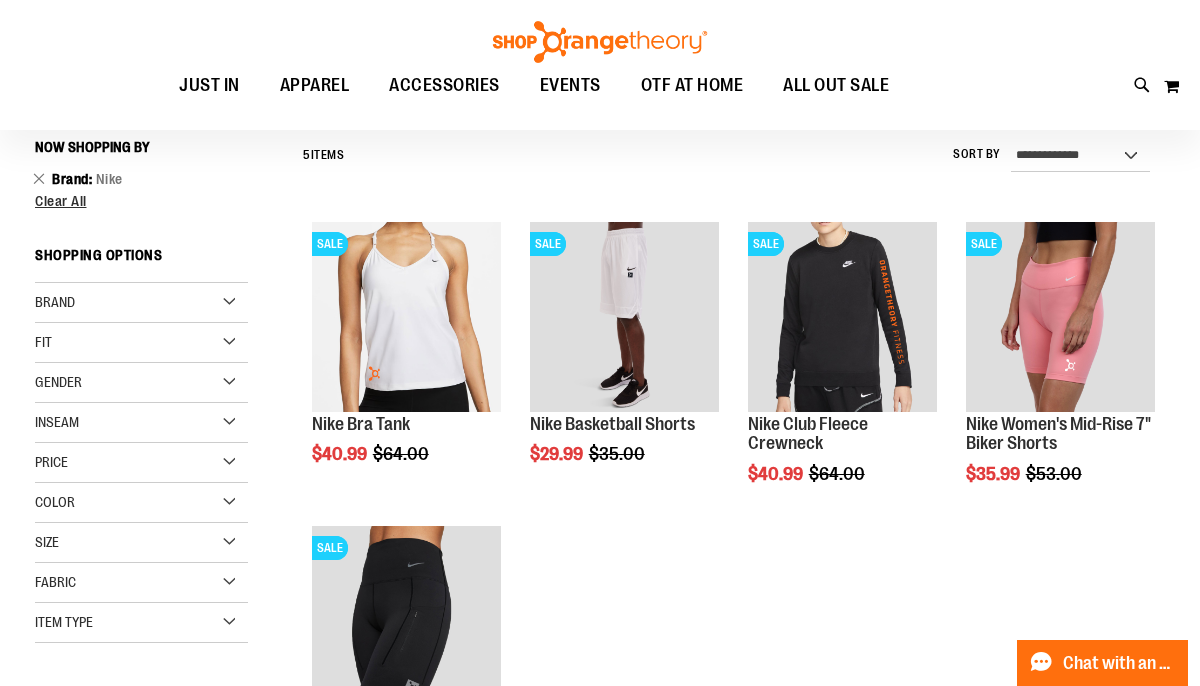scroll, scrollTop: 186, scrollLeft: 0, axis: vertical 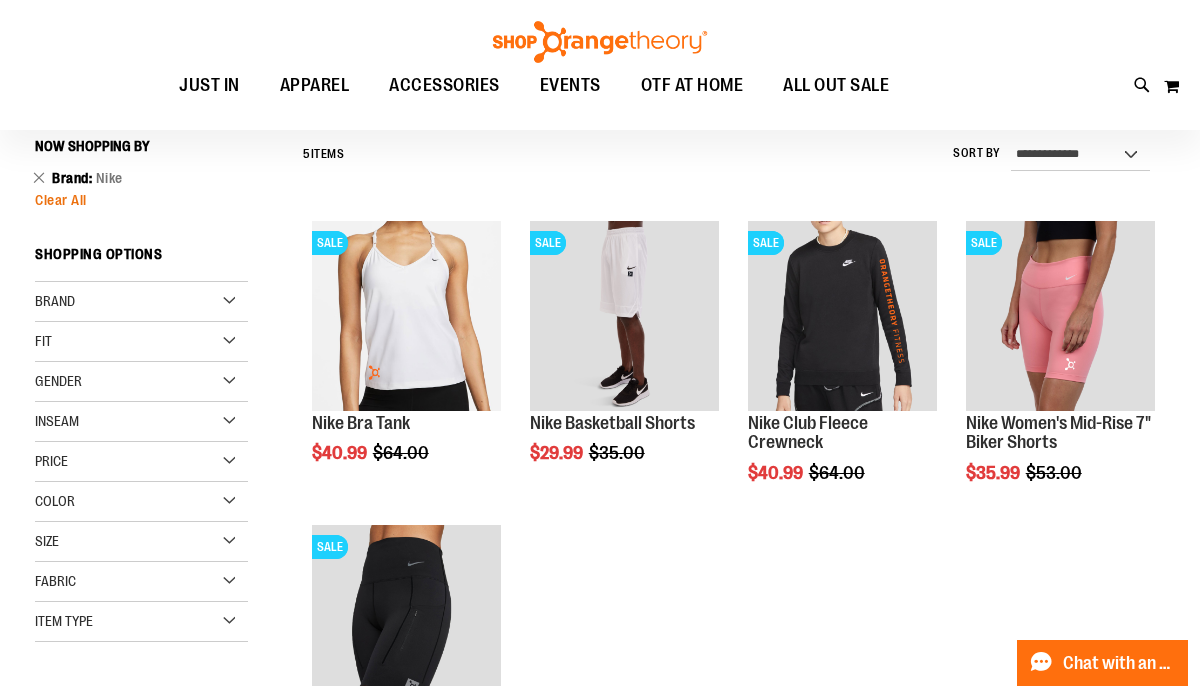 click on "Clear All" at bounding box center (61, 200) 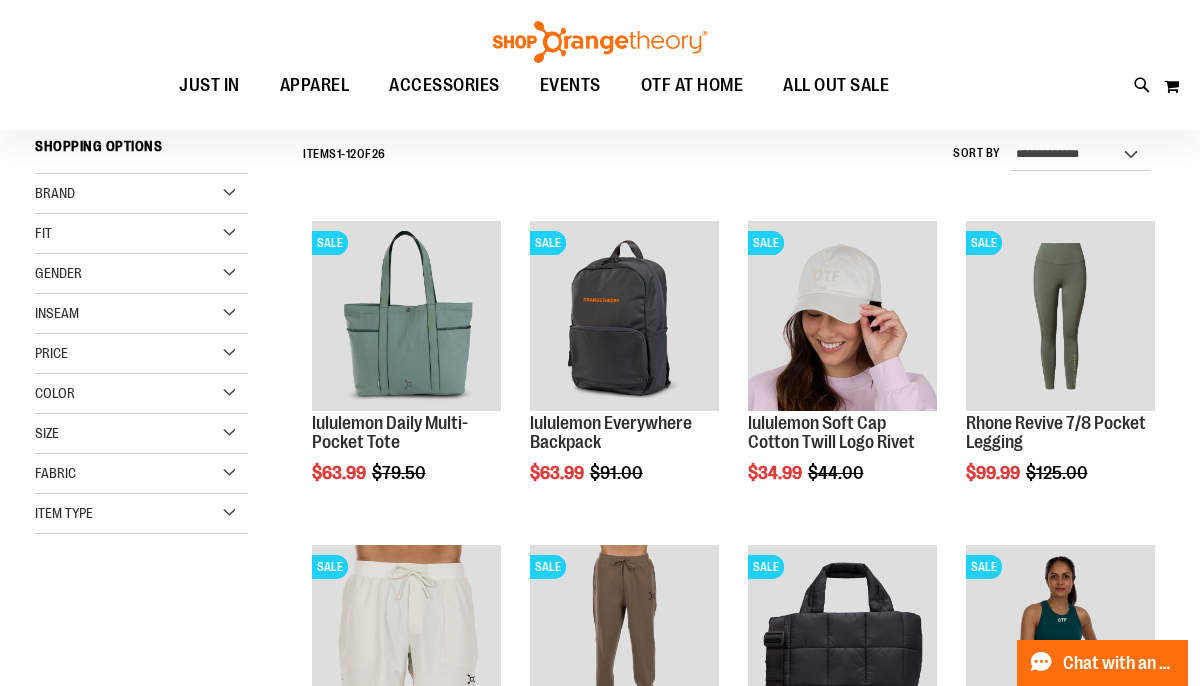 click on "Brand" at bounding box center [141, 194] 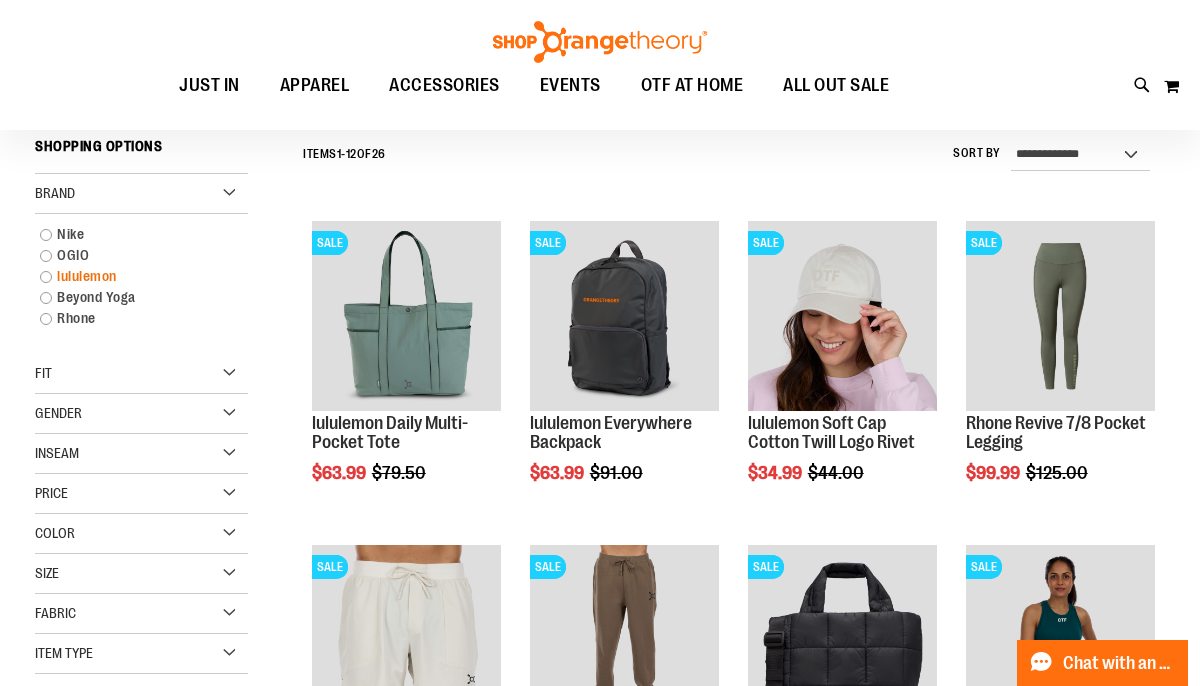 click on "lululemon" at bounding box center [132, 276] 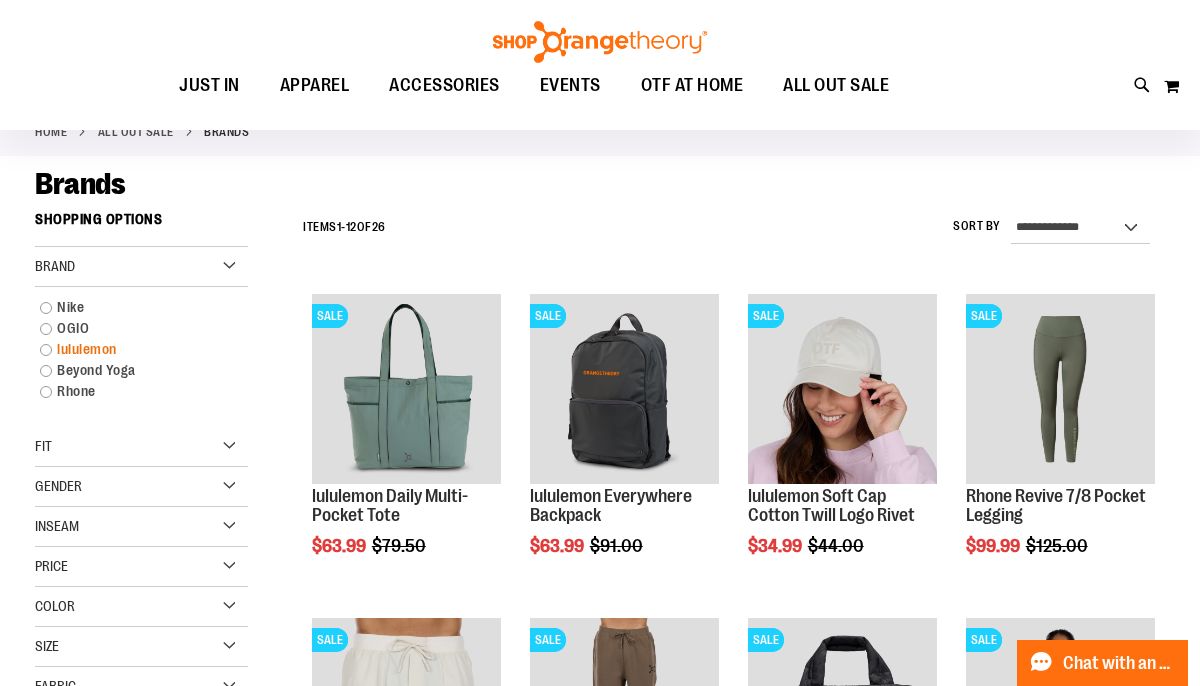 click on "lululemon" at bounding box center [132, 349] 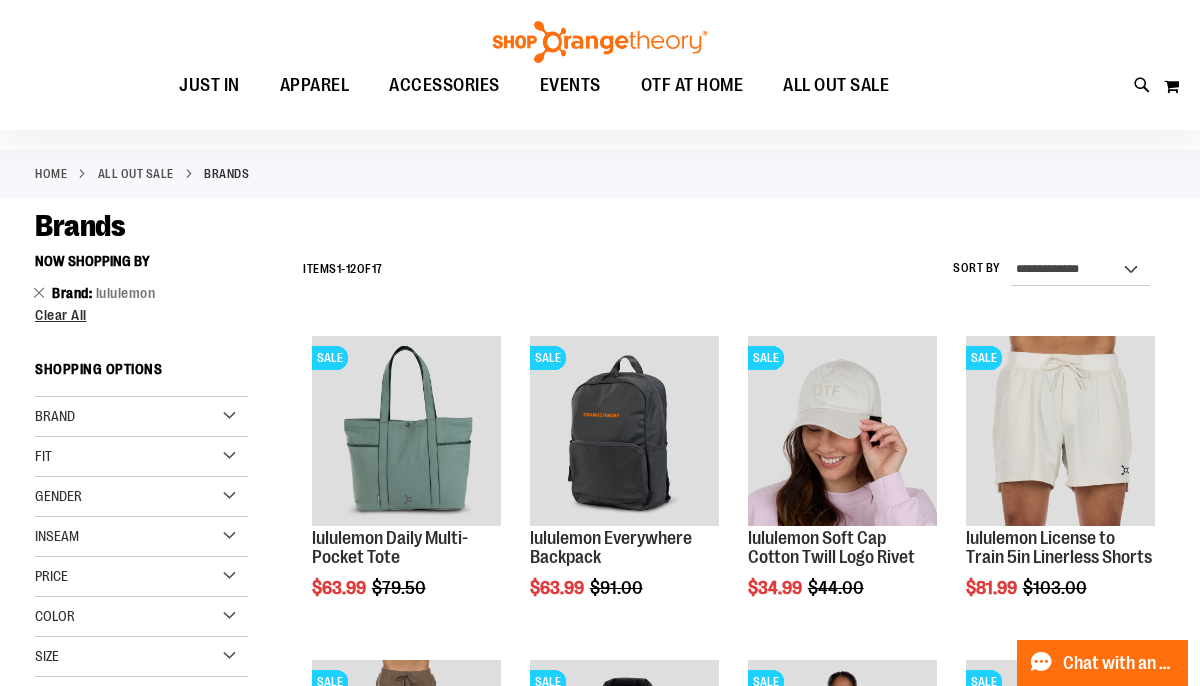 scroll, scrollTop: 51, scrollLeft: 0, axis: vertical 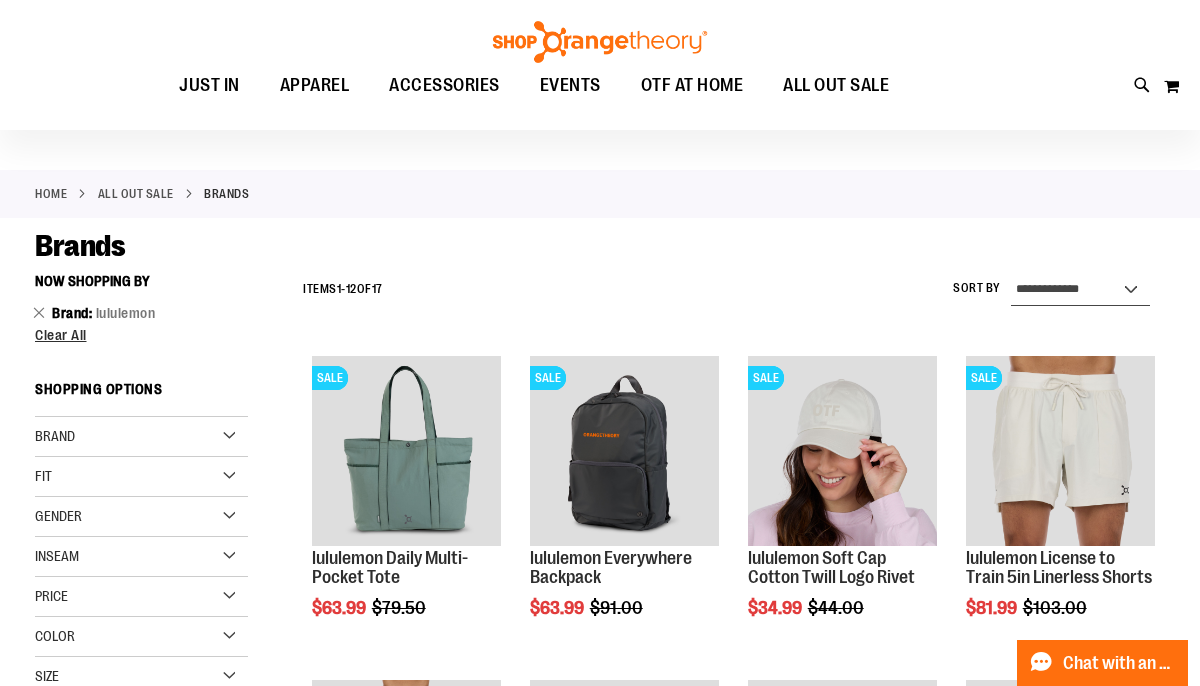 click on "**********" at bounding box center (1080, 290) 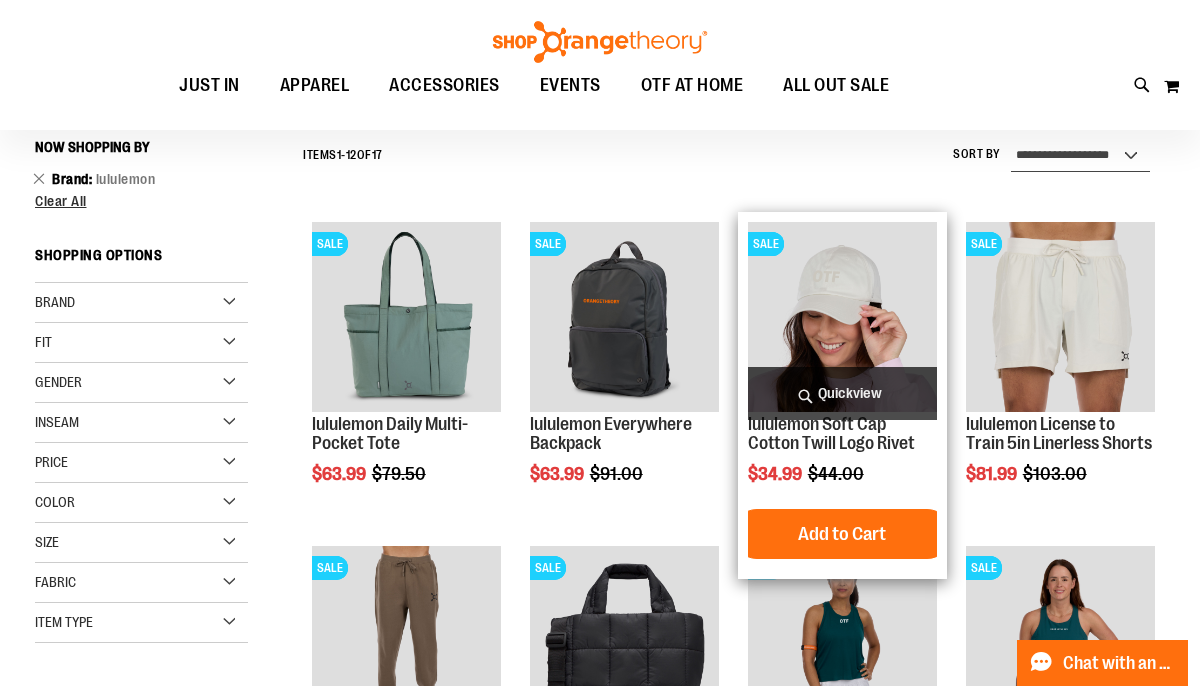 scroll, scrollTop: 186, scrollLeft: 0, axis: vertical 